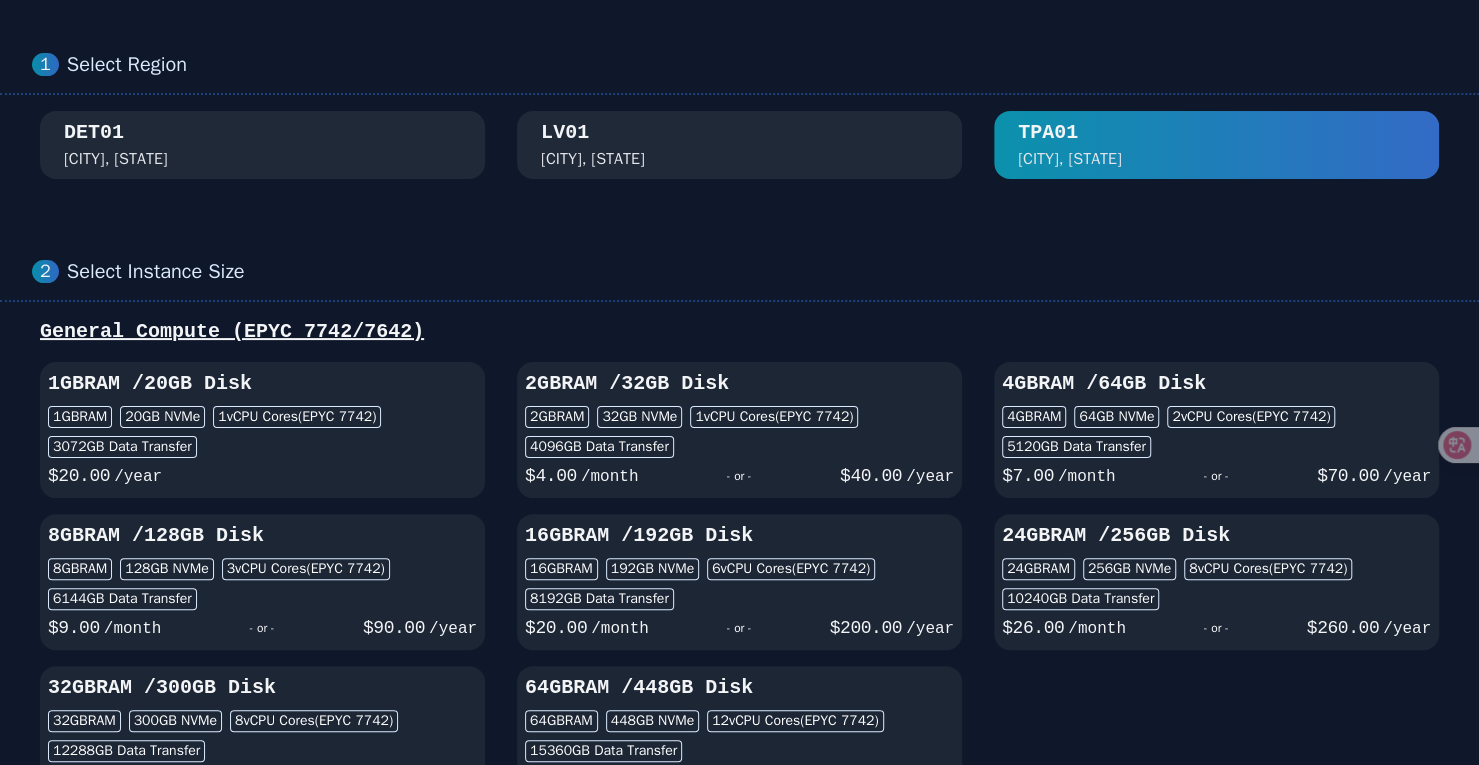 scroll, scrollTop: 0, scrollLeft: 0, axis: both 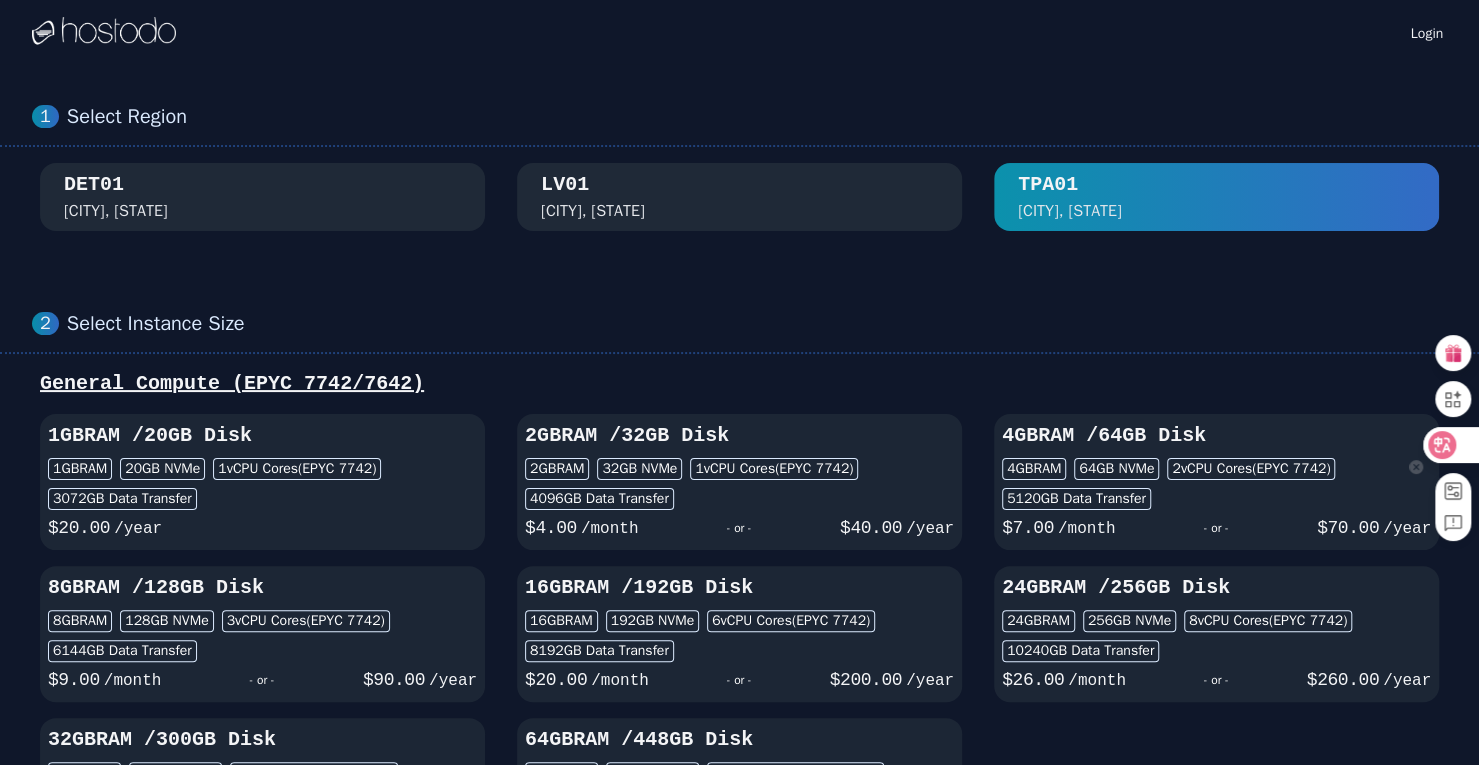 click 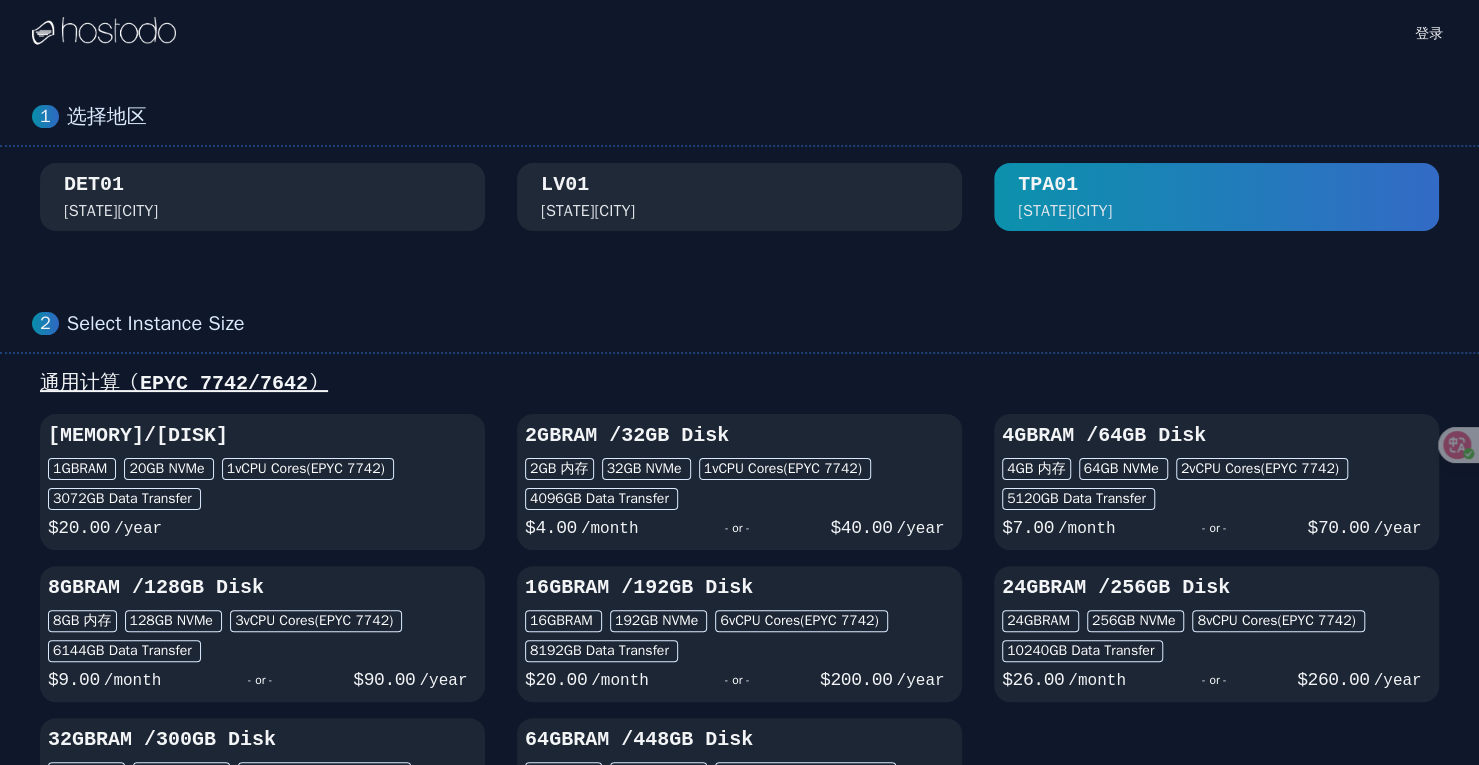 click on "DET01   [CITY], [STATE]" at bounding box center [262, 197] 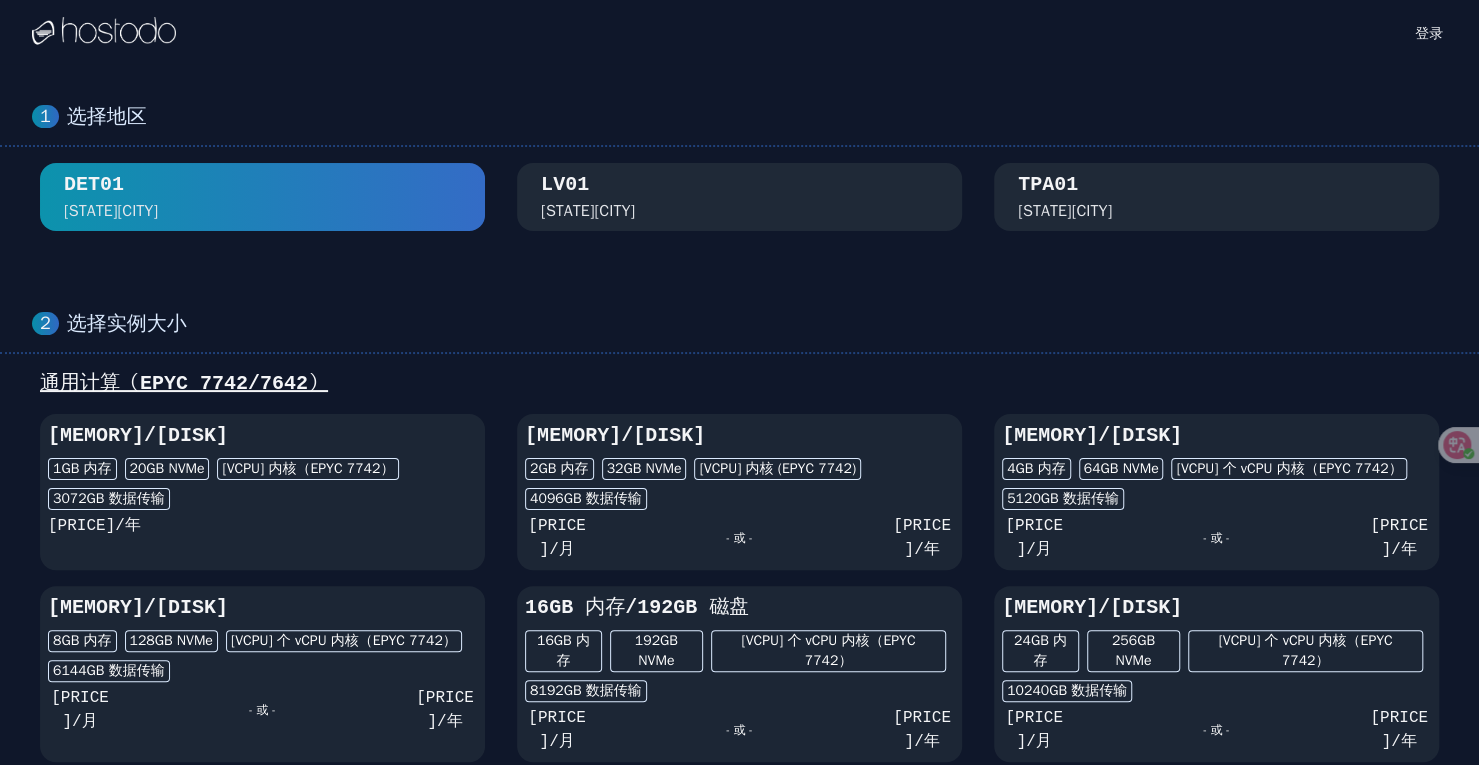 click on "DET01   [CITY], [STATE]" at bounding box center [262, 197] 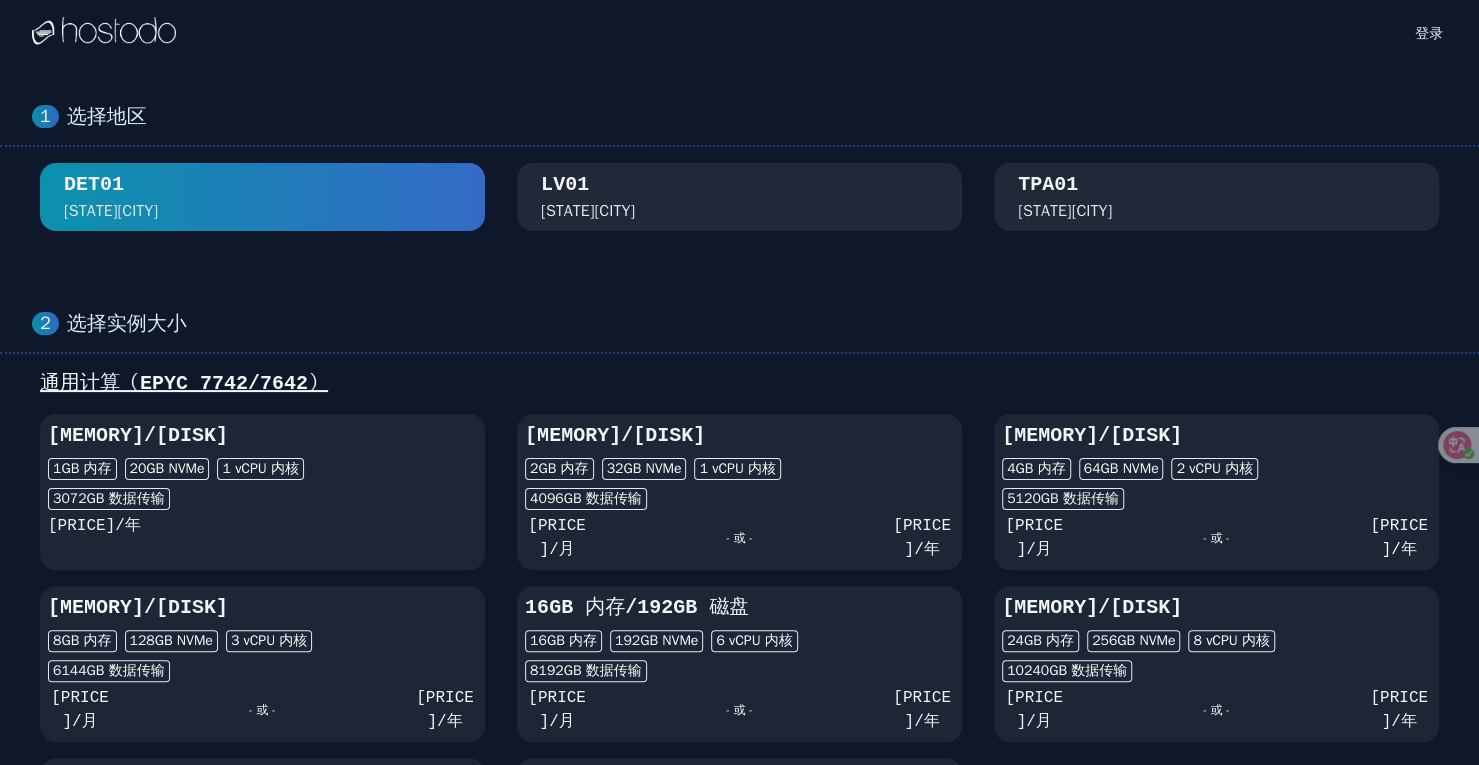 click on "LV01   [STATE][CITY]" at bounding box center [739, 197] 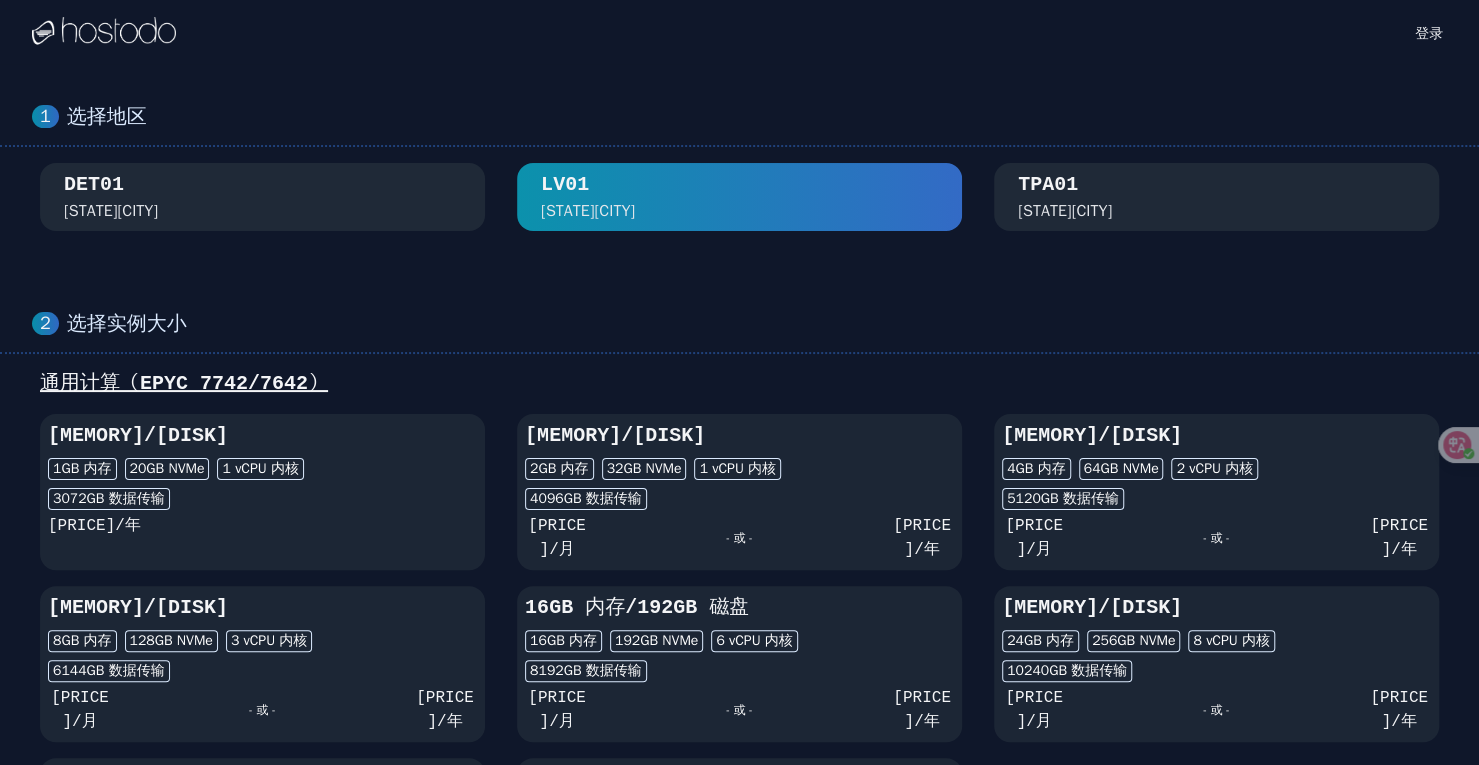 scroll, scrollTop: 300, scrollLeft: 0, axis: vertical 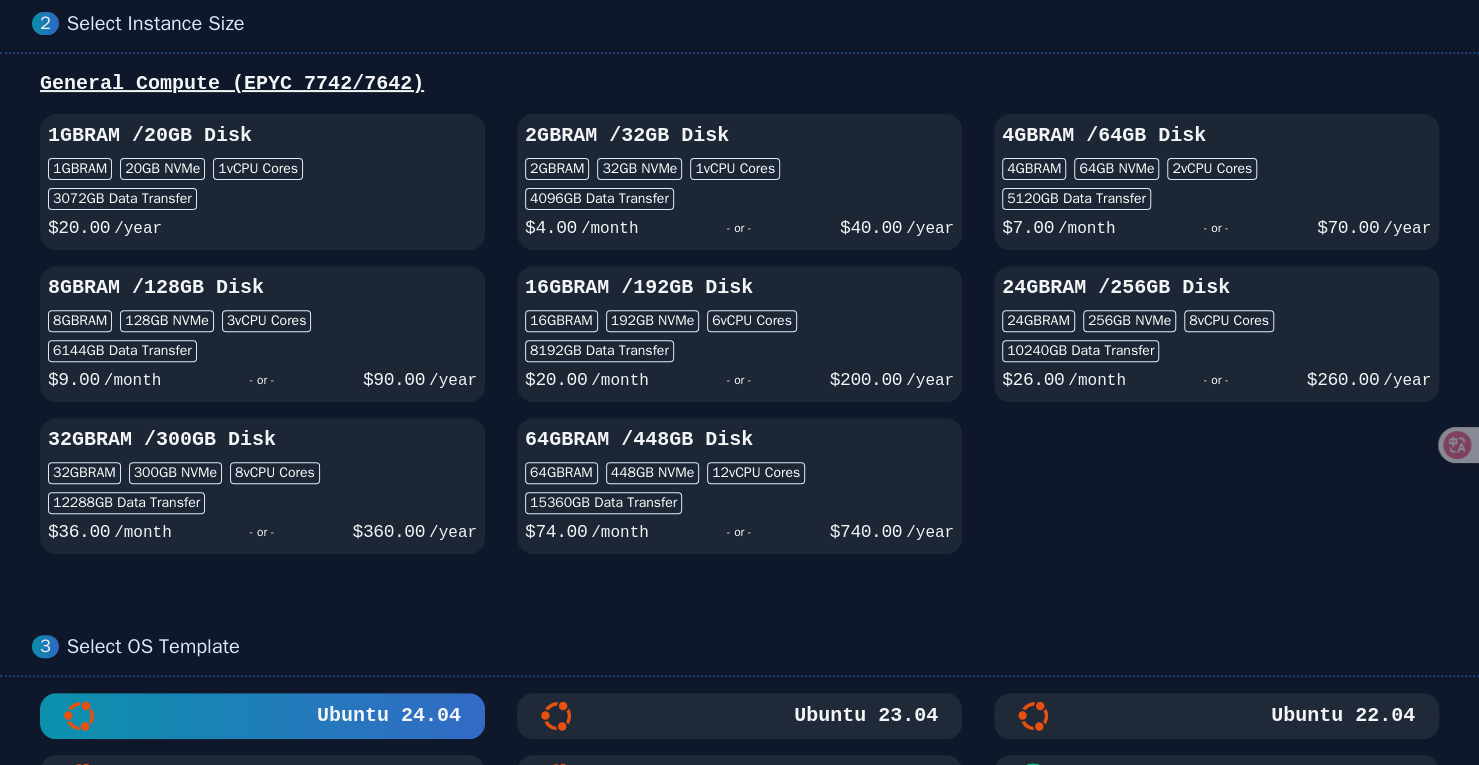 click on "1GB  RAM  /  20 GB Disk 1GB  RAM 20 GB NVMe 1  vCPU Cores  3072 GB Data Transfer $ 20.00 /year 2GB  RAM  /  32 GB Disk 2GB  RAM 32 GB NVMe 1  vCPU Cores  4096 GB Data Transfer $ 4.00 /month - or - $ 40.00 /year 4GB  RAM  /  64 GB Disk 4GB  RAM 64 GB NVMe 2  vCPU Cores  5120 GB Data Transfer $ 7.00 /month - or - $ 70.00 /year 8GB  RAM  /  128 GB Disk 8GB  RAM 128 GB NVMe 3  vCPU Cores  6144 GB Data Transfer $ 9.00 /month - or - $ 90.00 /year 16GB  RAM  /  192 GB Disk 16GB  RAM 192 GB NVMe 6  vCPU Cores  8192 GB Data Transfer $ 20.00 /month - or - $ 200.00 /year 24GB  RAM  /  256 GB Disk 24GB  RAM 256 GB NVMe 8  vCPU Cores  10240 GB Data Transfer $ 26.00 /month - or - $ 260.00 /year 32GB  RAM  /  300 GB Disk 32GB  RAM 300 GB NVMe 8  vCPU Cores  12288 GB Data Transfer $ 36.00 /month - or - $ 360.00 /year 64GB  RAM  /  448 GB Disk 64GB  RAM 448 GB NVMe 12  vCPU Cores  15360 GB Data Transfer $ 74.00 /month - or - $ 740.00 /year" at bounding box center (739, 334) 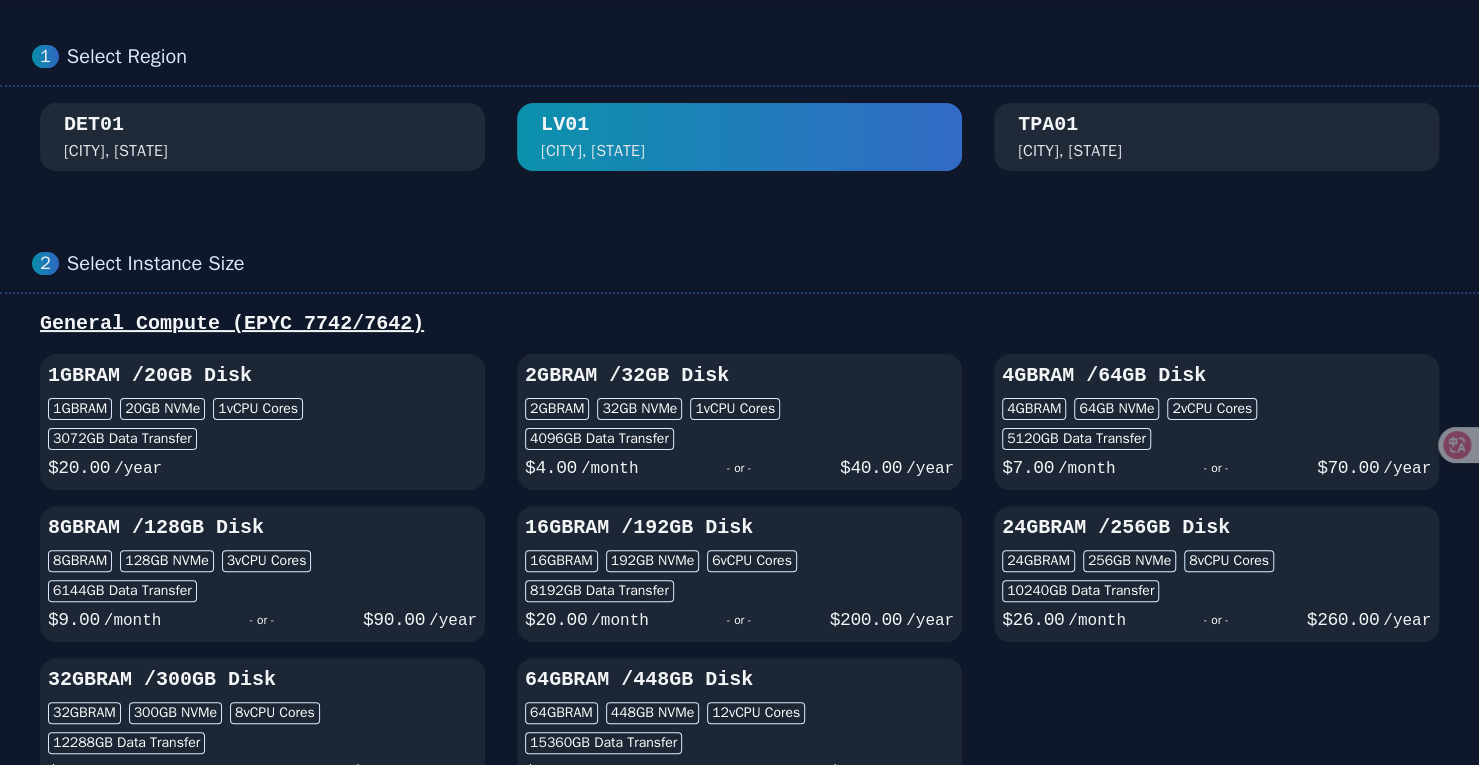 scroll, scrollTop: 0, scrollLeft: 0, axis: both 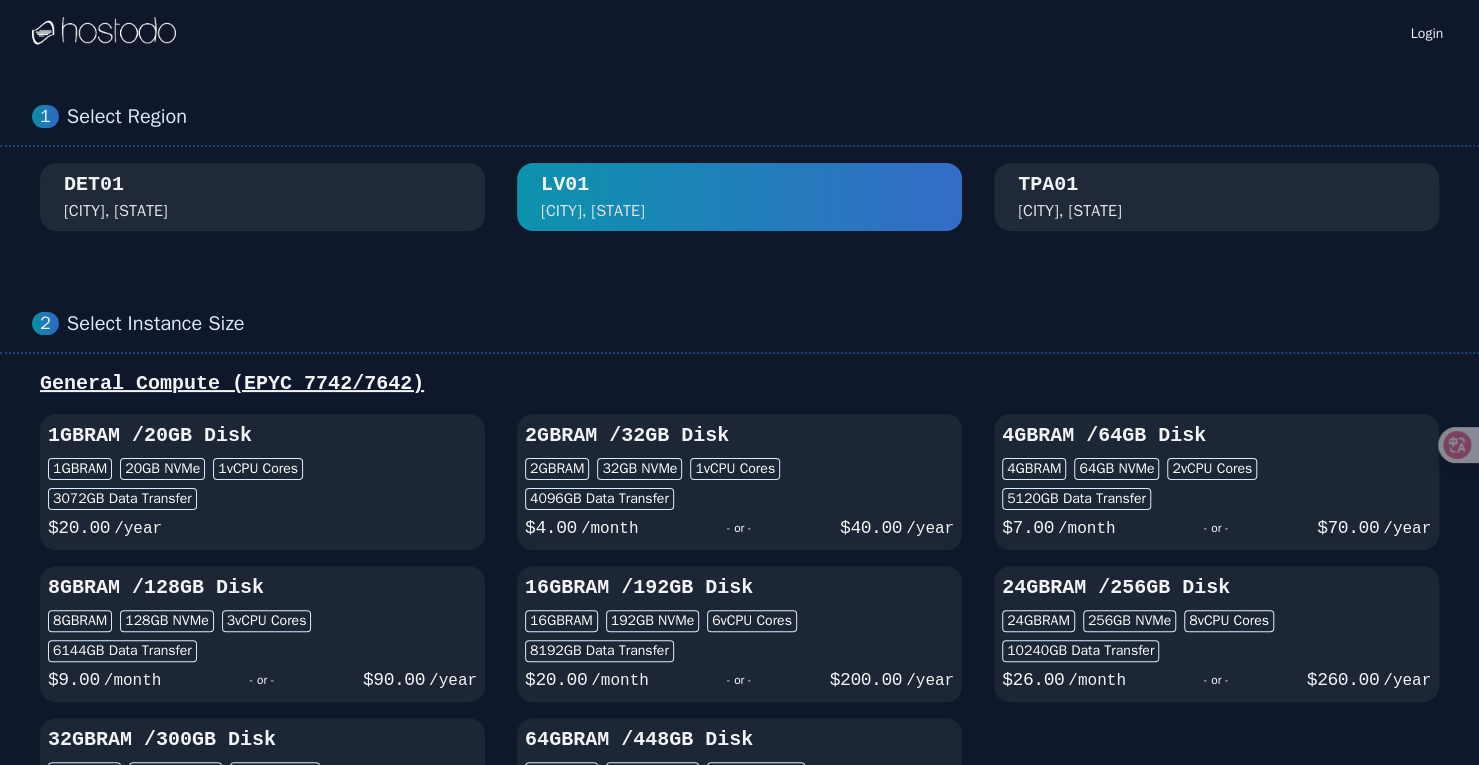 click on "LV01   Las Vegas, NV" at bounding box center (739, 197) 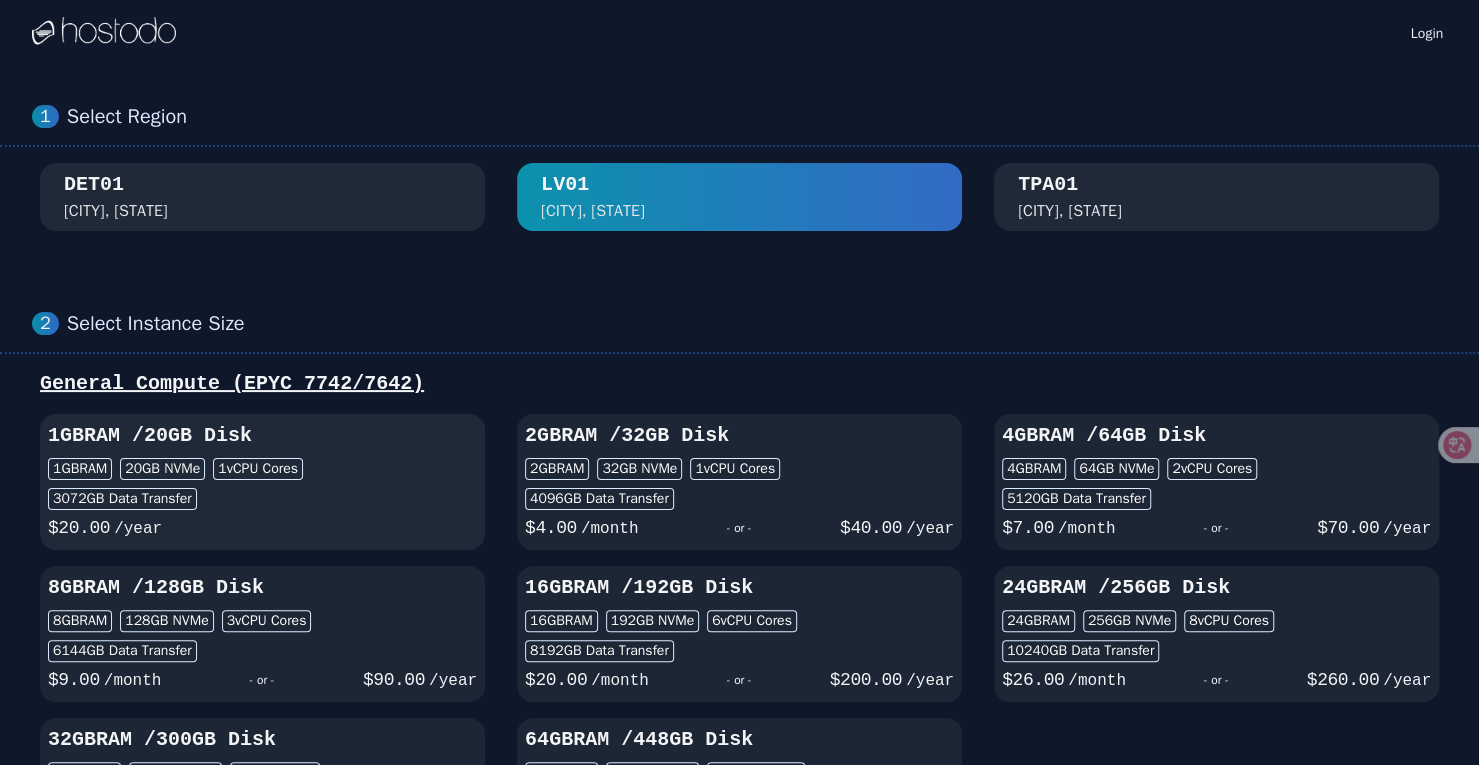 click on "1GB  RAM  /  20 GB Disk 1GB  RAM 20 GB NVMe 1  vCPU Cores  3072 GB Data Transfer $ 20.00 /year" at bounding box center [262, 482] 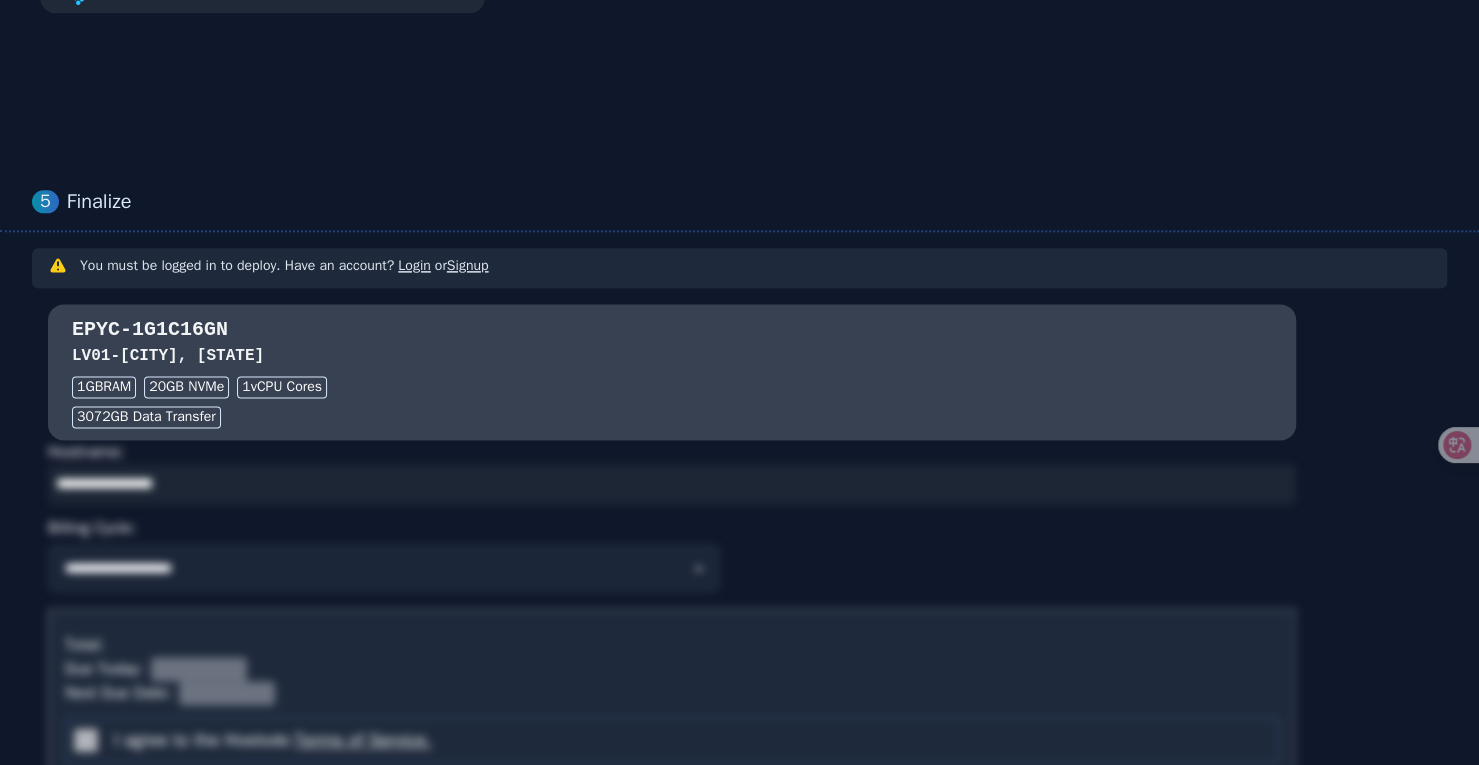 scroll, scrollTop: 1400, scrollLeft: 0, axis: vertical 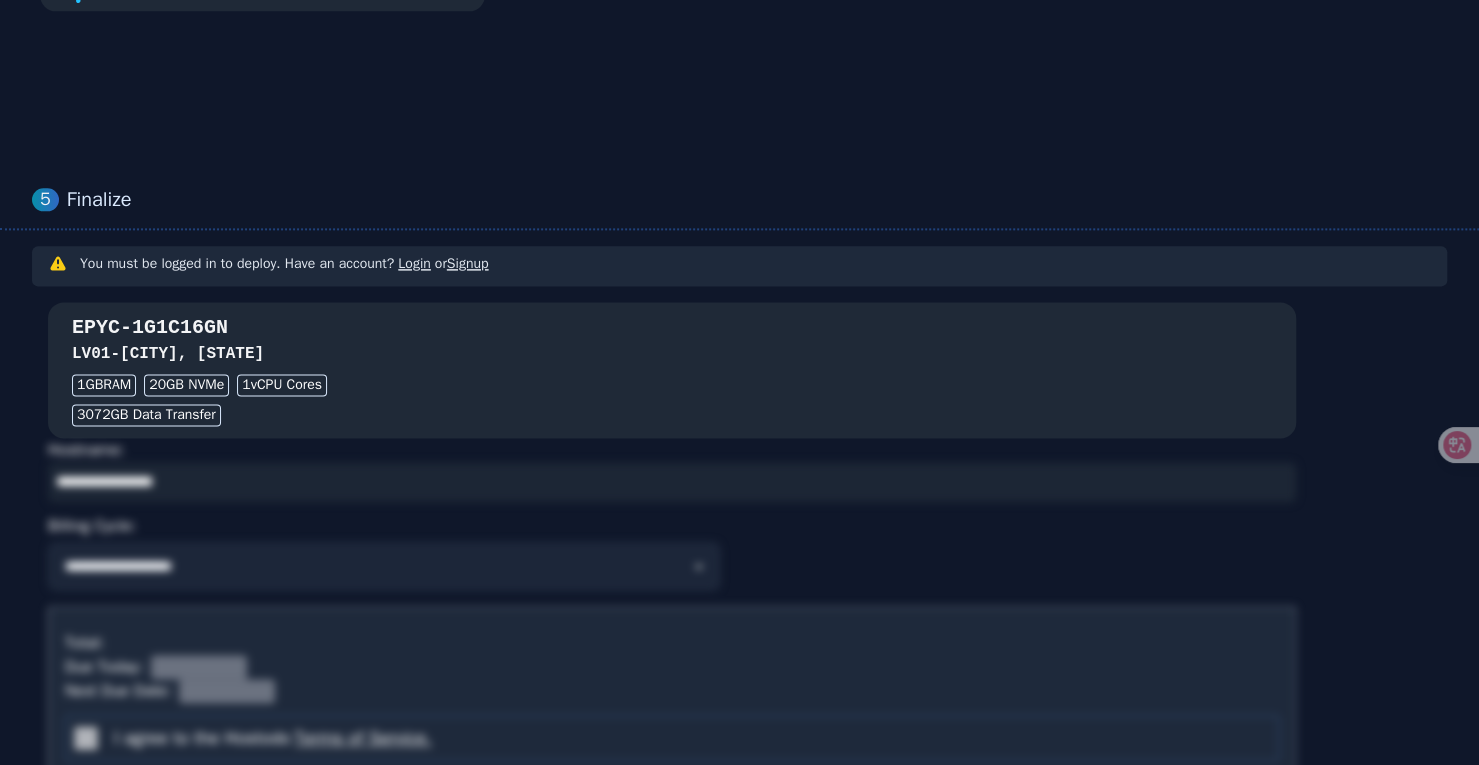 click on "LV01  -  Las Vegas, NV" at bounding box center (672, 354) 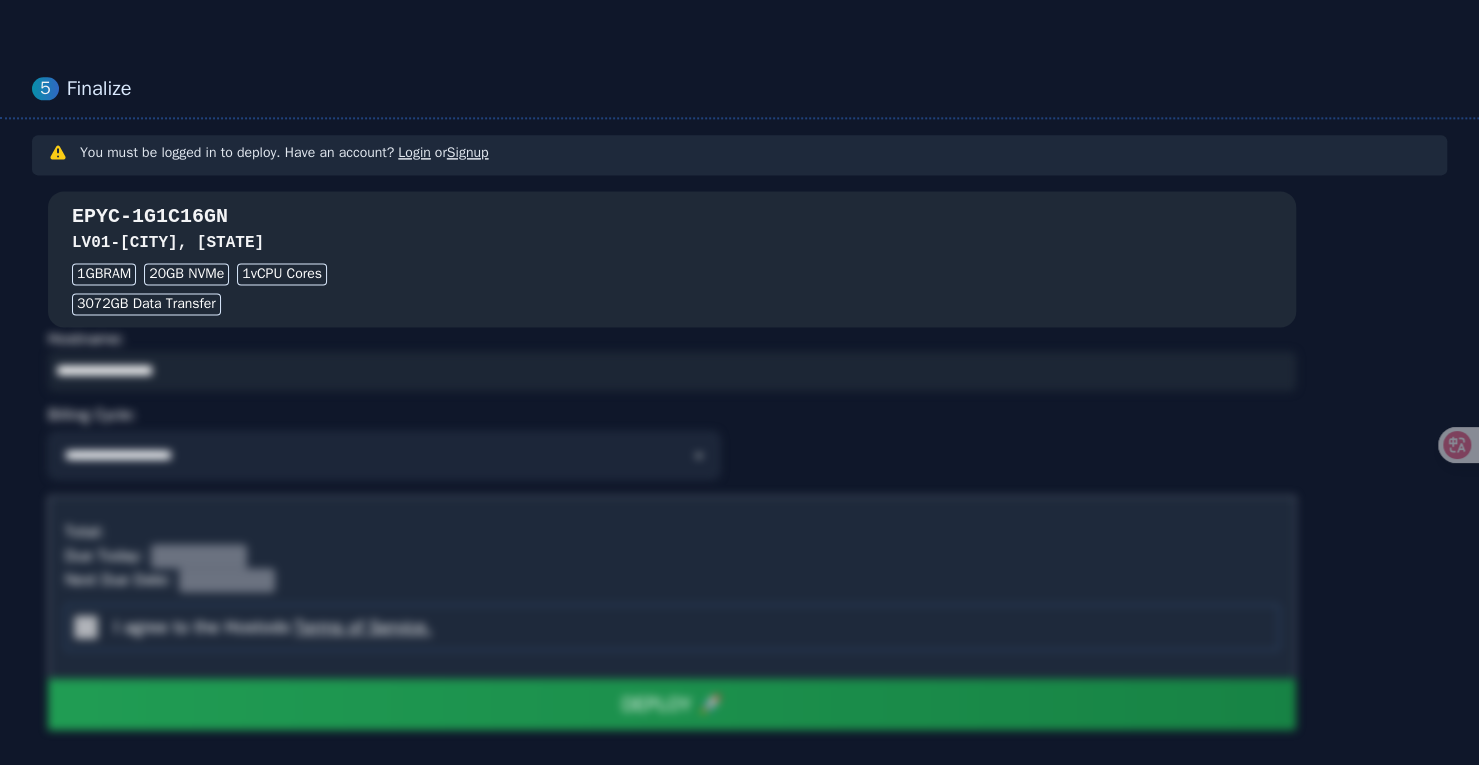 scroll, scrollTop: 1605, scrollLeft: 0, axis: vertical 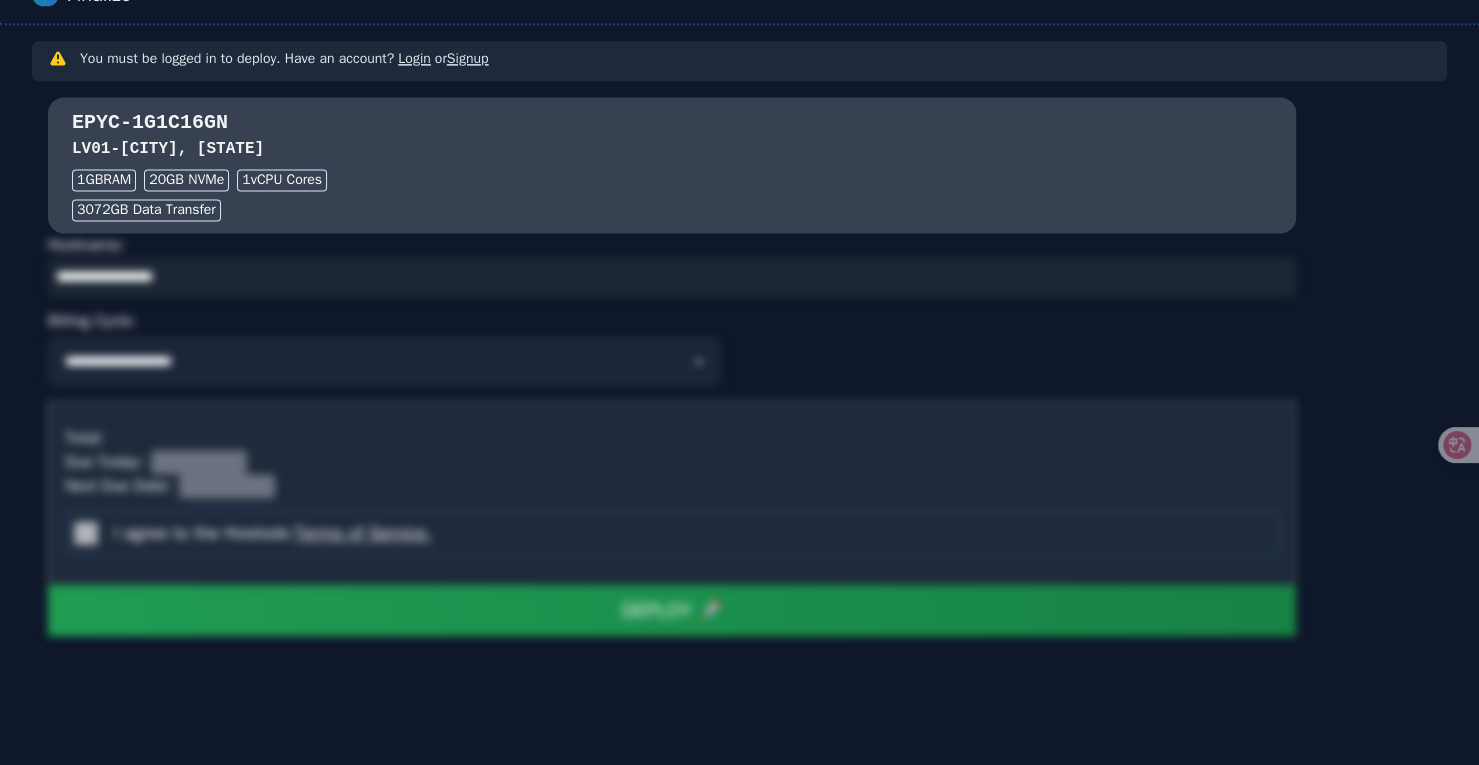 click on "Hostname:" at bounding box center [672, 265] 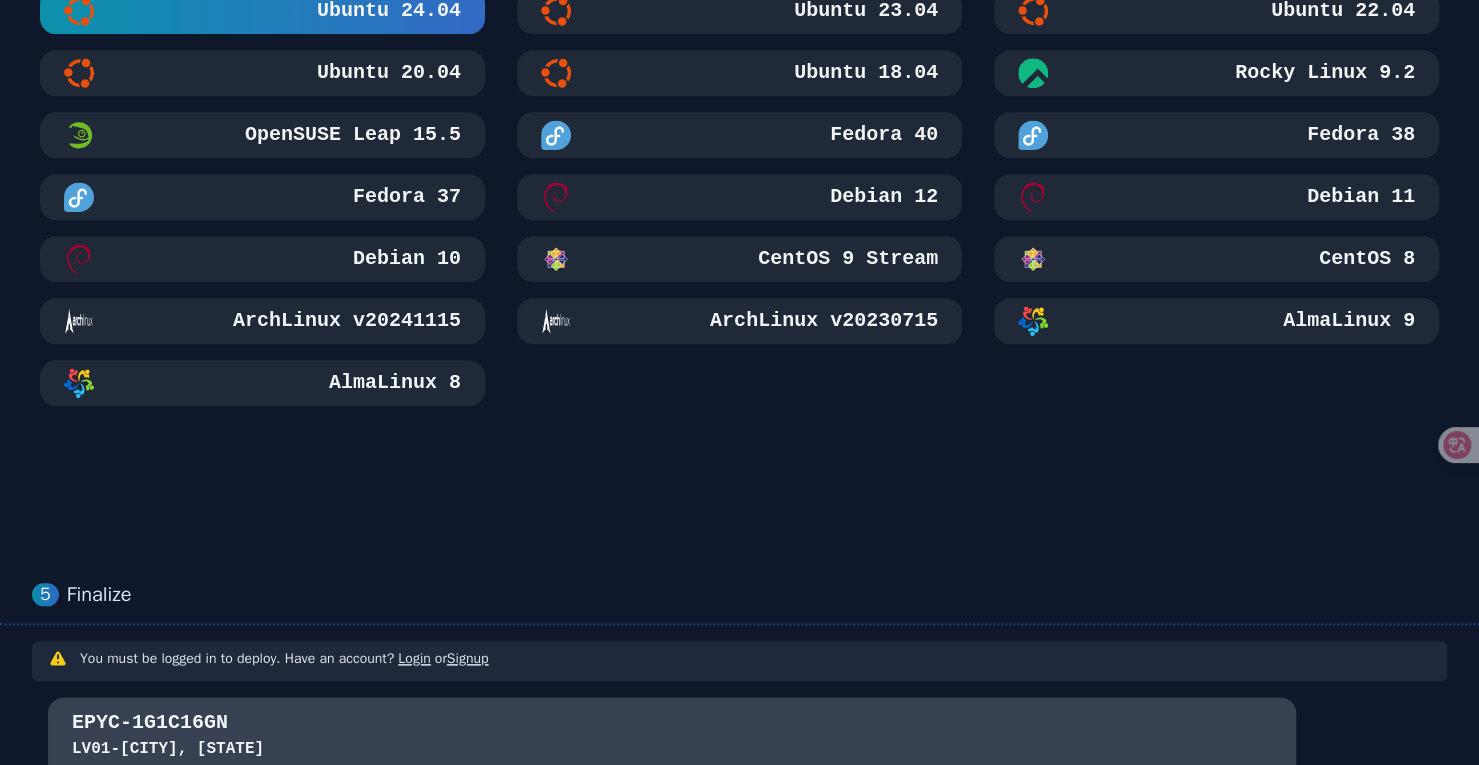 scroll, scrollTop: 605, scrollLeft: 0, axis: vertical 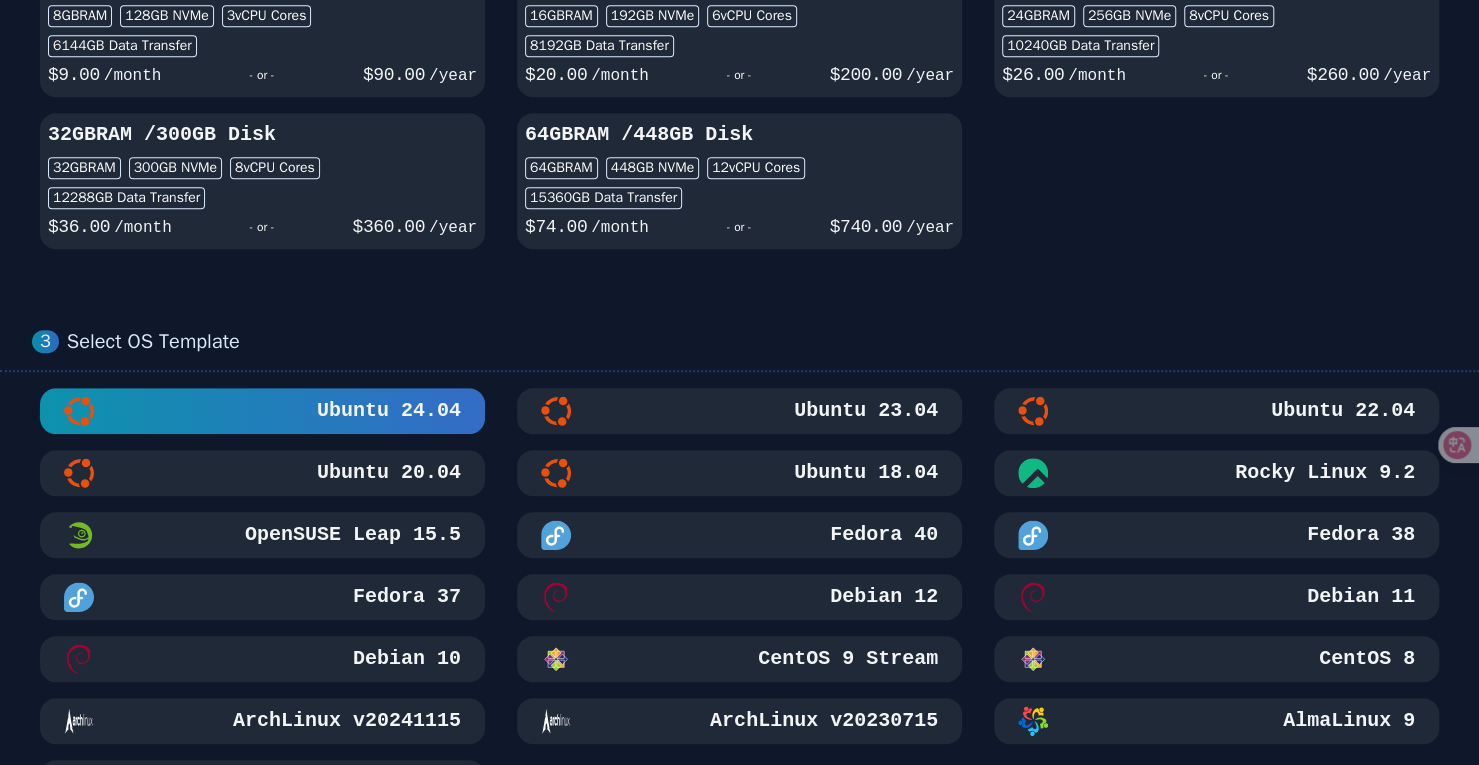 click on "Ubuntu 24.04" at bounding box center [387, 411] 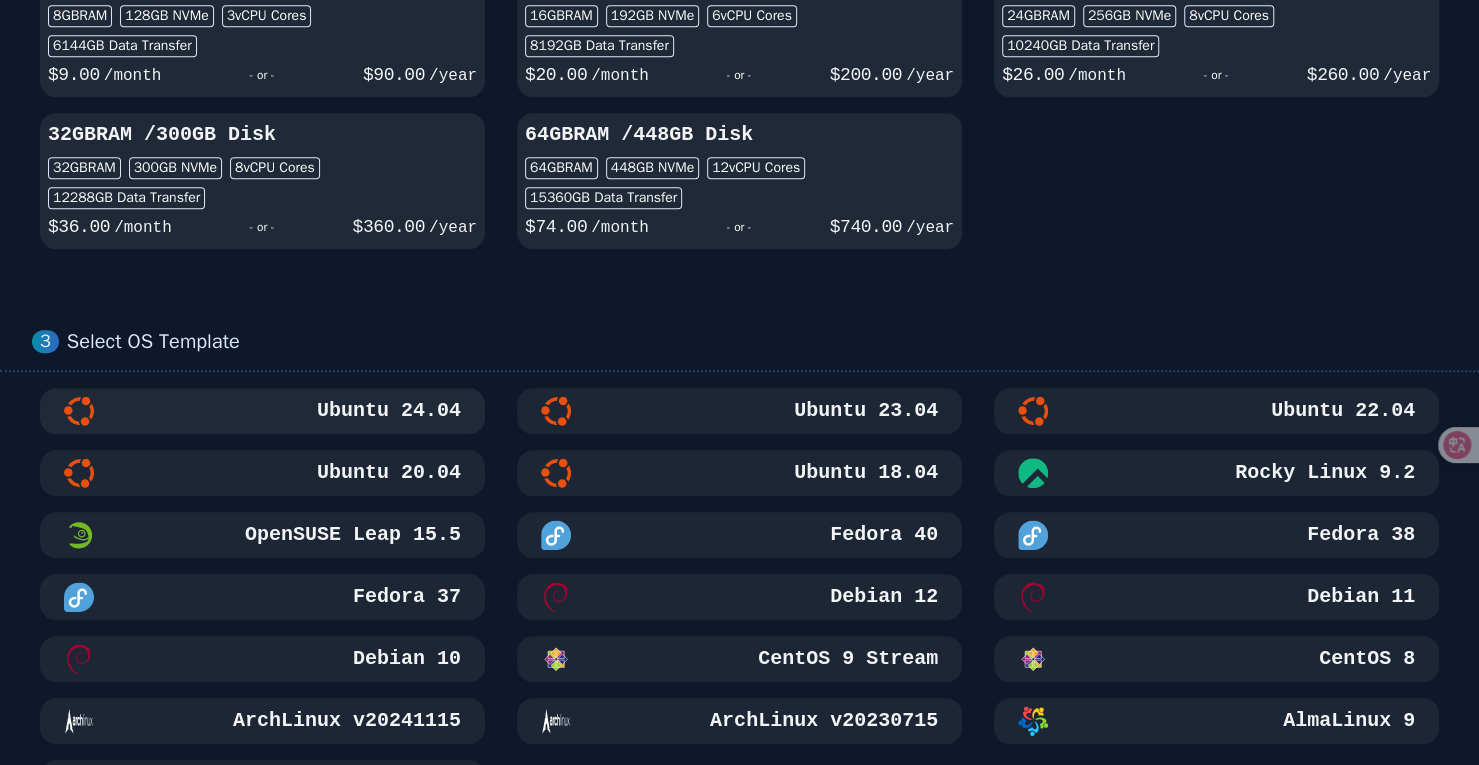click on "Ubuntu 24.04" at bounding box center (387, 411) 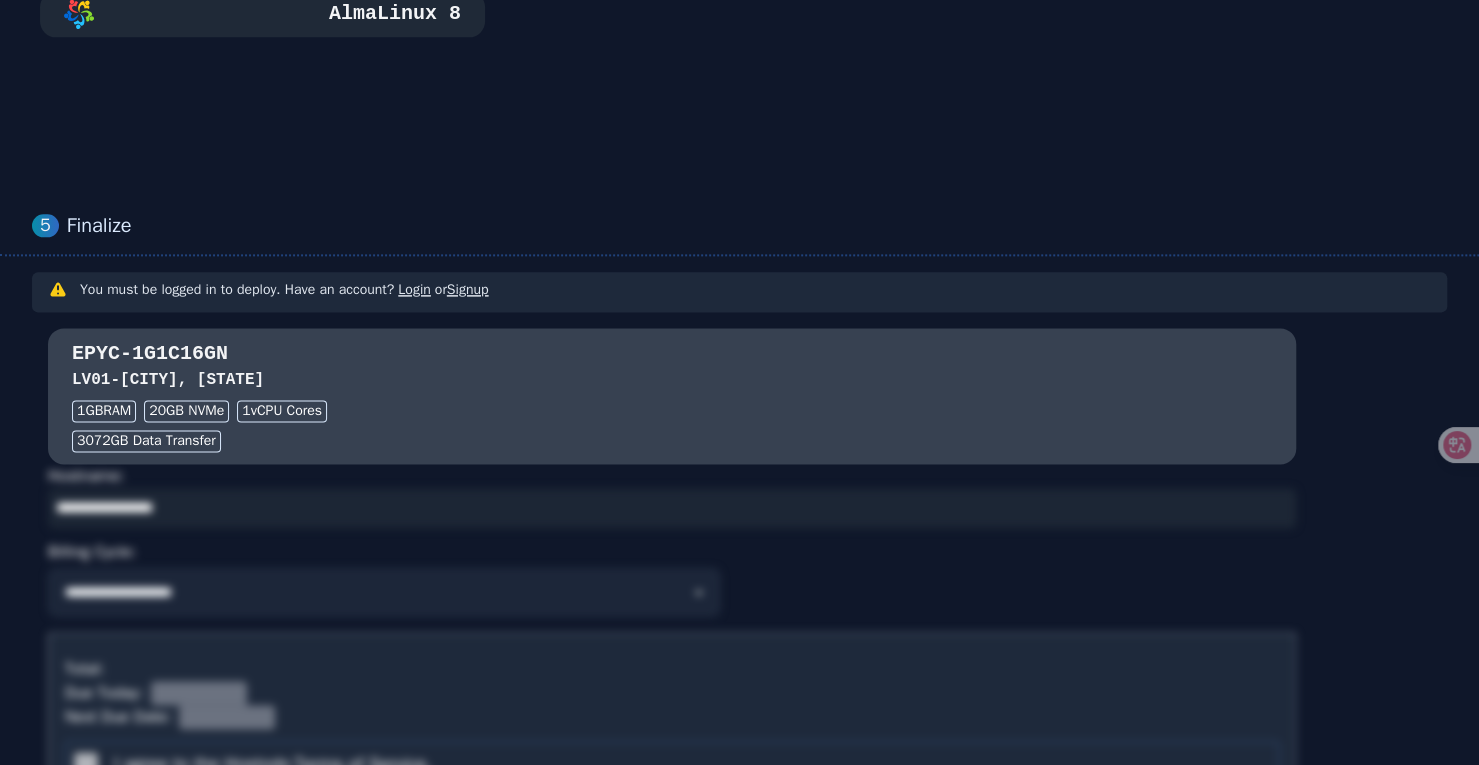 scroll, scrollTop: 1405, scrollLeft: 0, axis: vertical 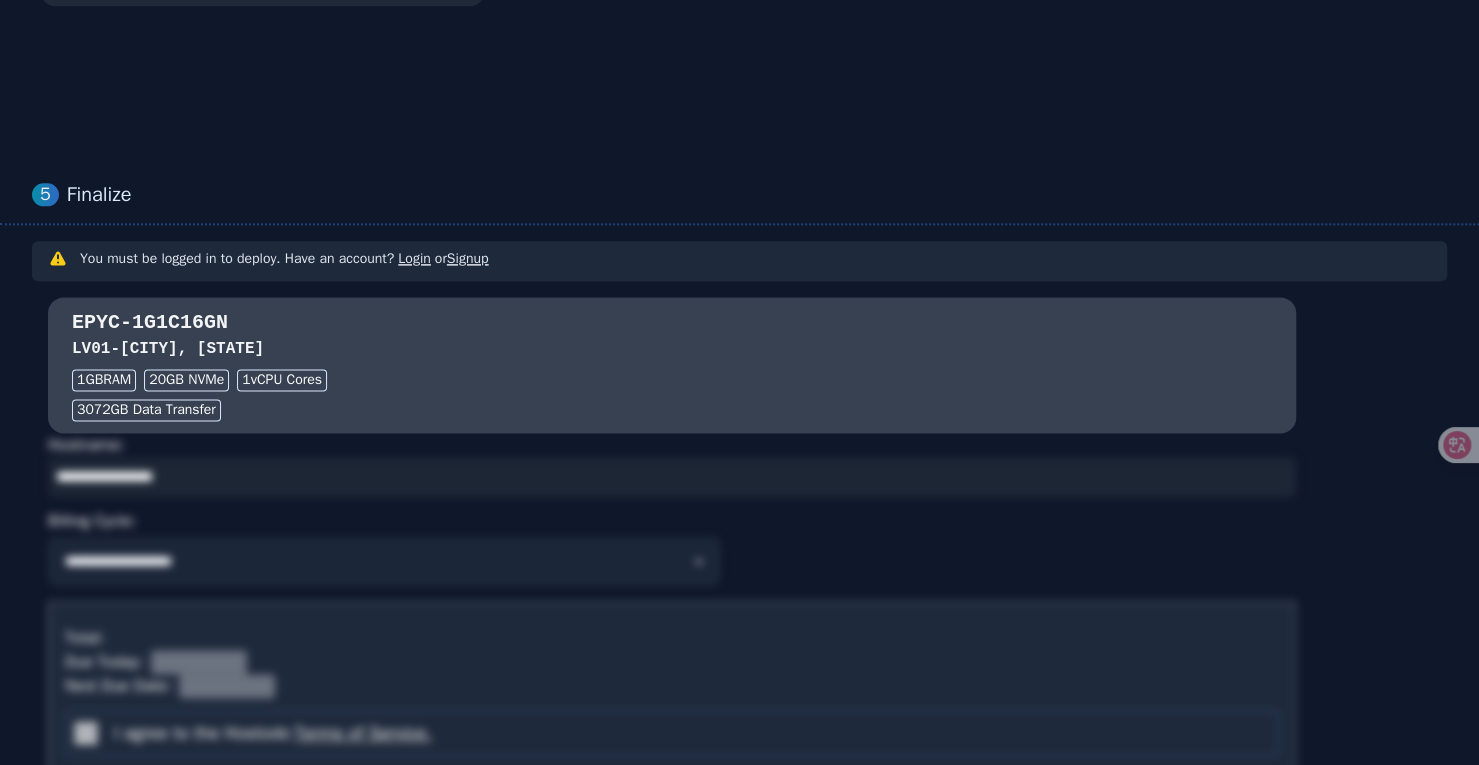 click on "EPYC-1G1C16GN LV01  -  Las Vegas, NV   1GB  RAM 20 GB NVMe 1  vCPU Cores 3072 GB Data Transfer" at bounding box center (672, 365) 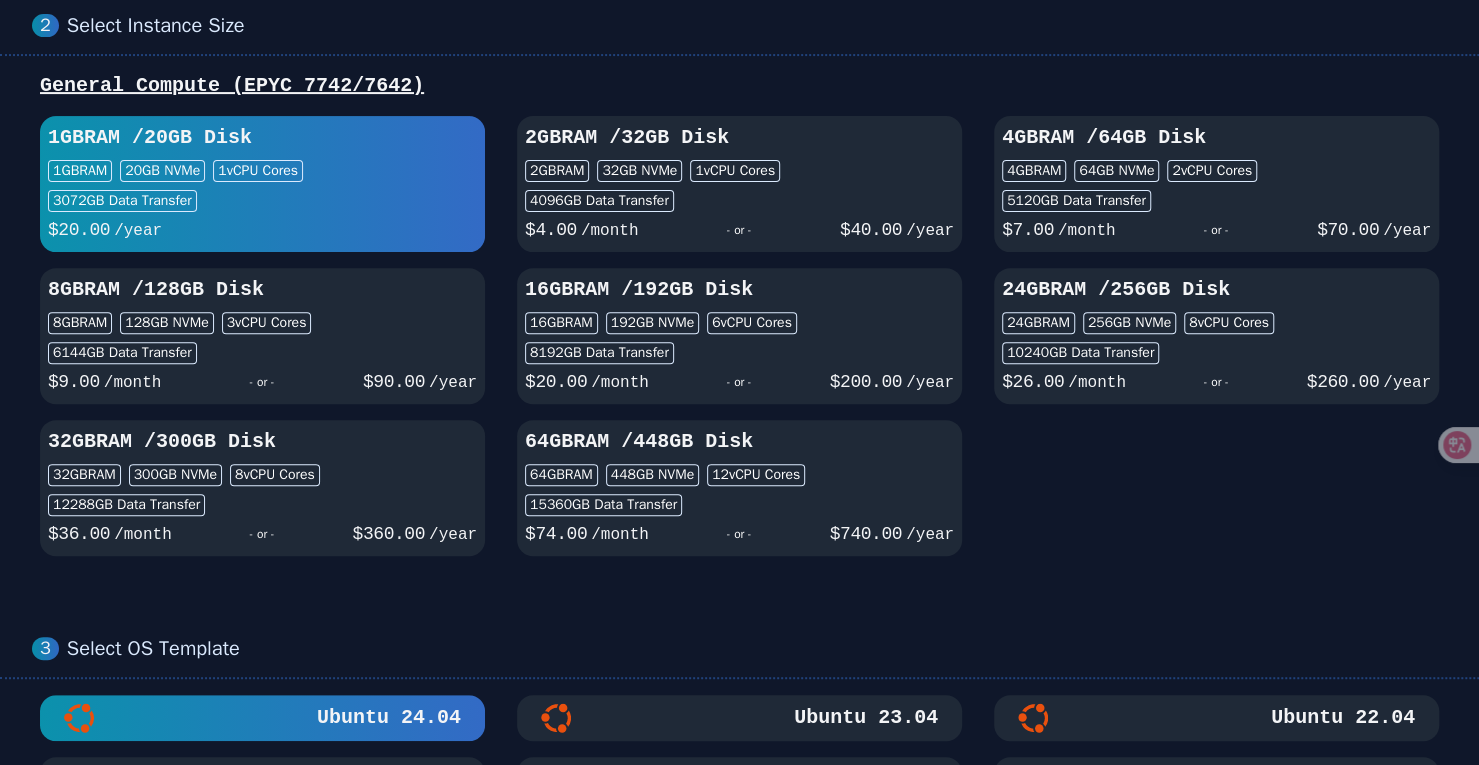 scroll, scrollTop: 205, scrollLeft: 0, axis: vertical 